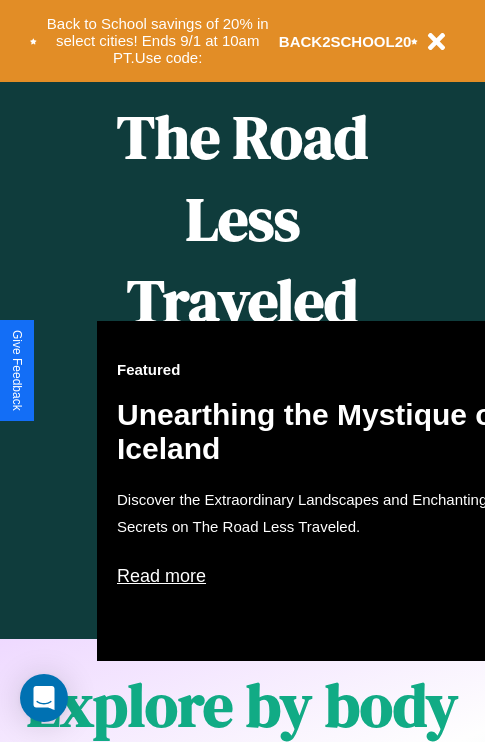 scroll, scrollTop: 817, scrollLeft: 0, axis: vertical 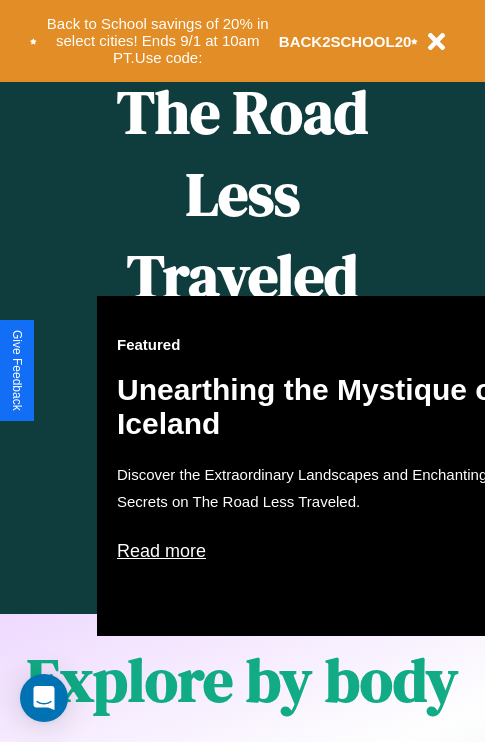 click on "Featured Unearthing the Mystique of Iceland Discover the Extraordinary Landscapes and Enchanting Secrets on The Road Less Traveled. Read more" at bounding box center (317, 466) 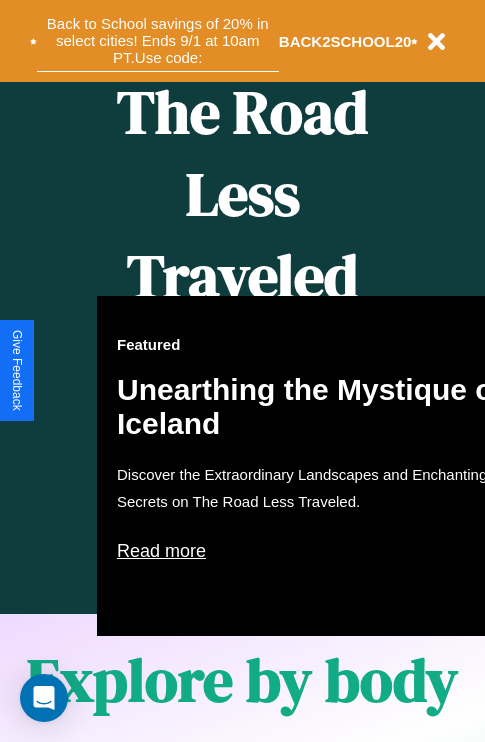 click on "Back to School savings of 20% in select cities! Ends 9/1 at 10am PT.  Use code:" at bounding box center [158, 41] 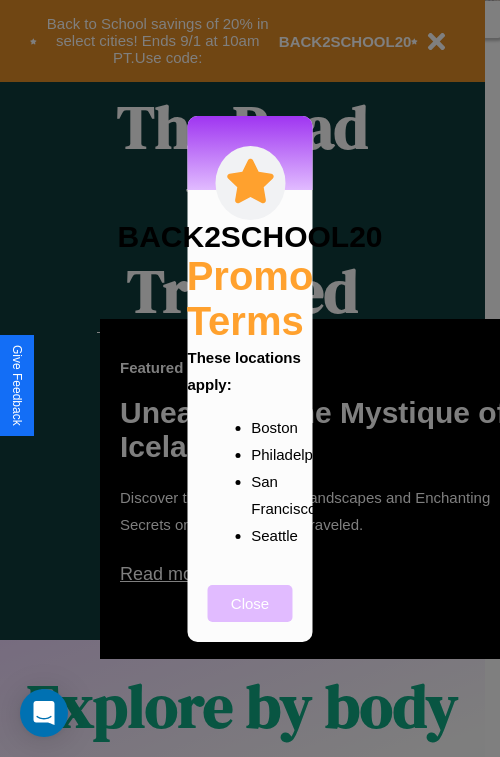 click on "Close" at bounding box center (250, 603) 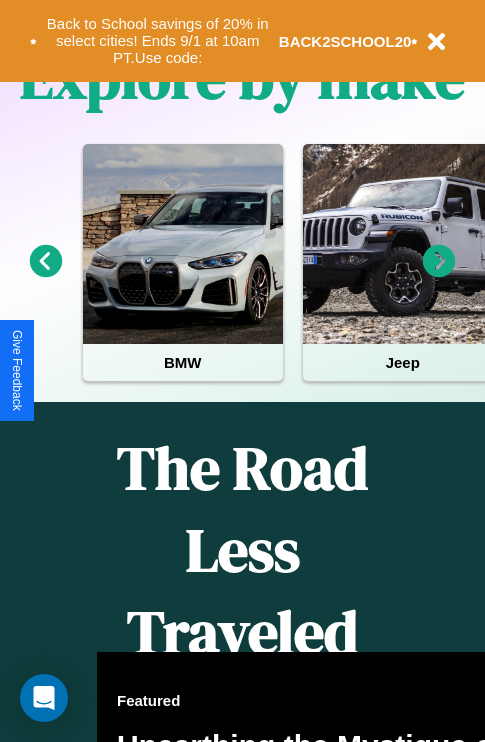 scroll, scrollTop: 308, scrollLeft: 0, axis: vertical 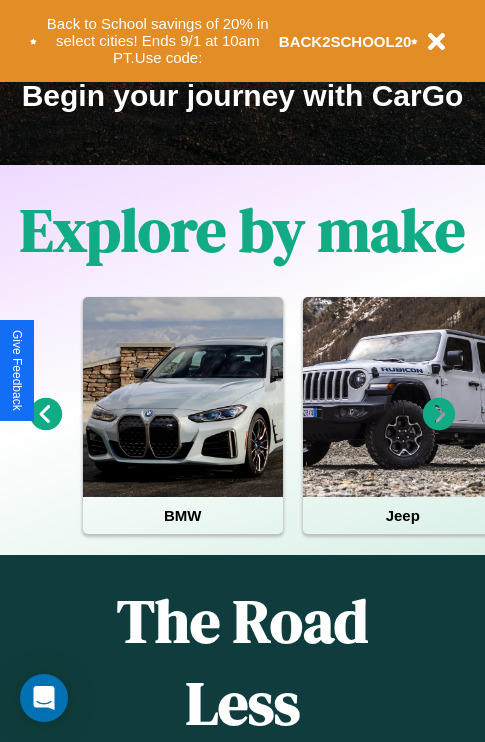 click 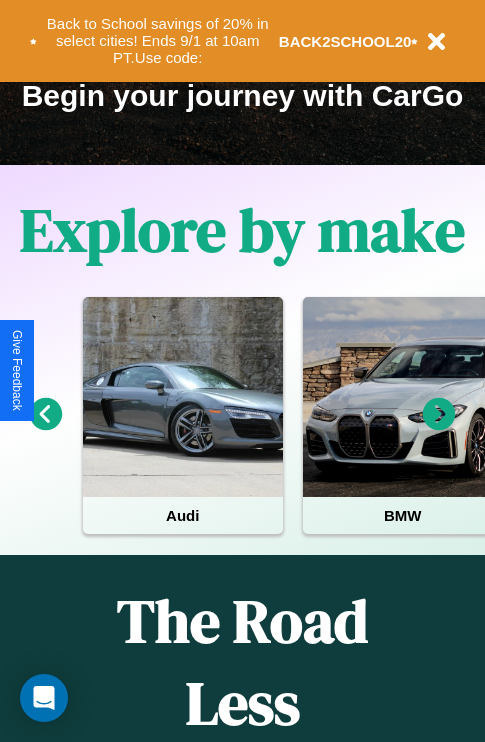 click 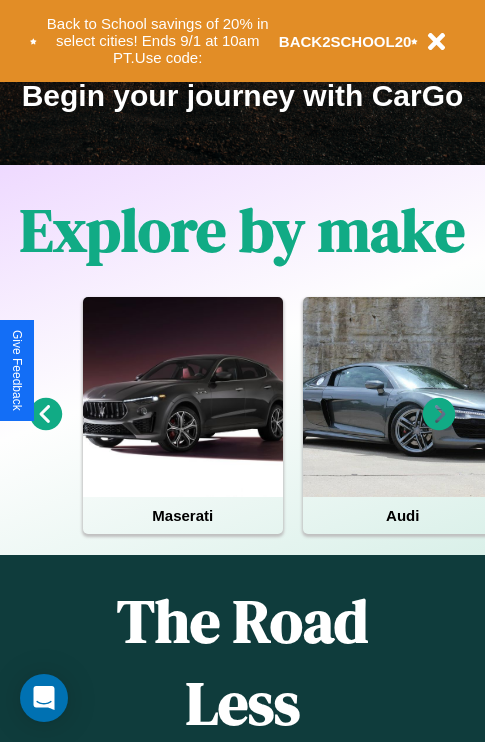 click 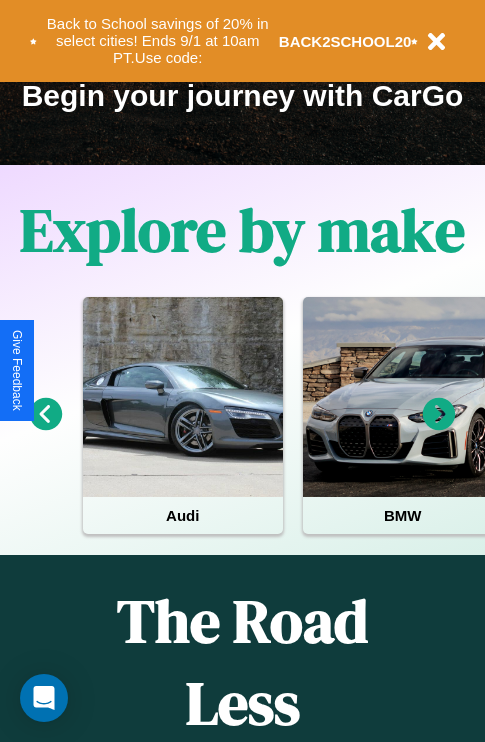 click 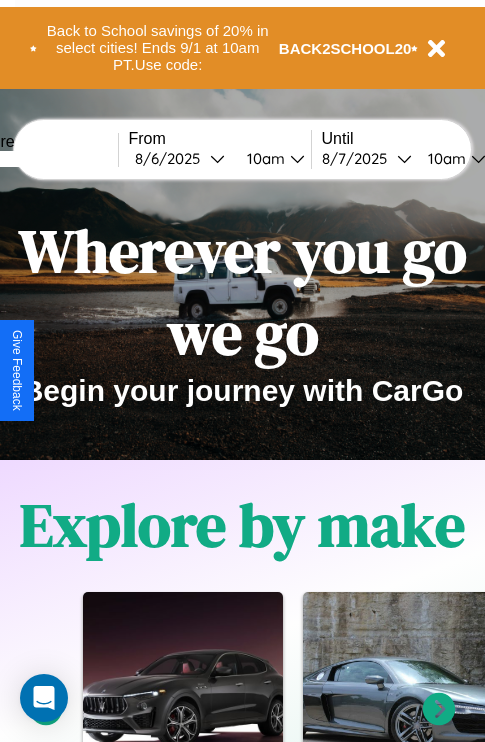 scroll, scrollTop: 0, scrollLeft: 0, axis: both 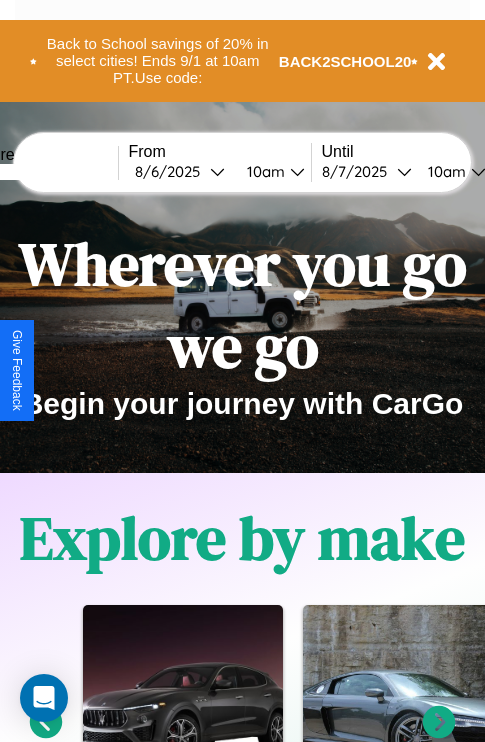 click at bounding box center [43, 172] 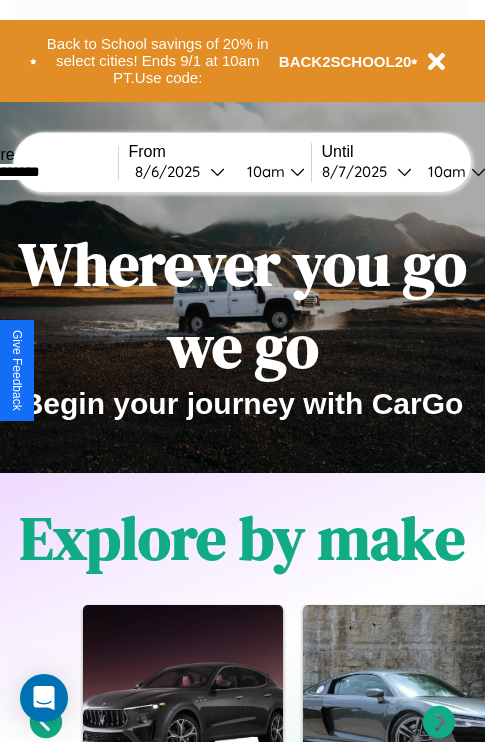 type on "**********" 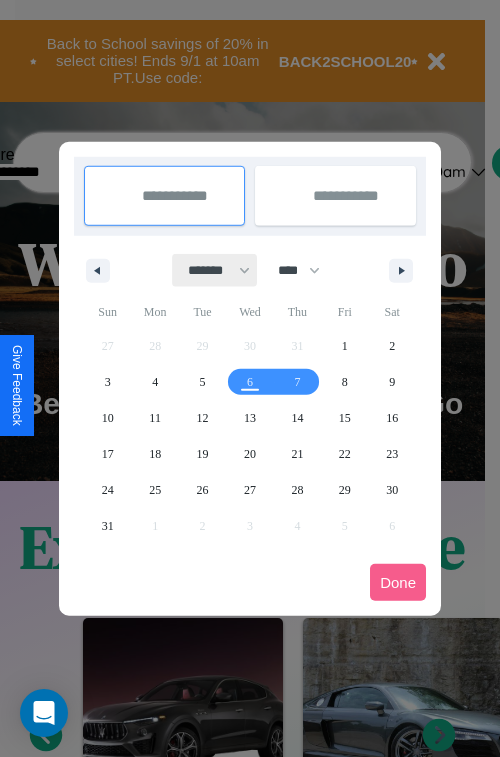 click on "******* ******** ***** ***** *** **** **** ****** ********* ******* ******** ********" at bounding box center (215, 270) 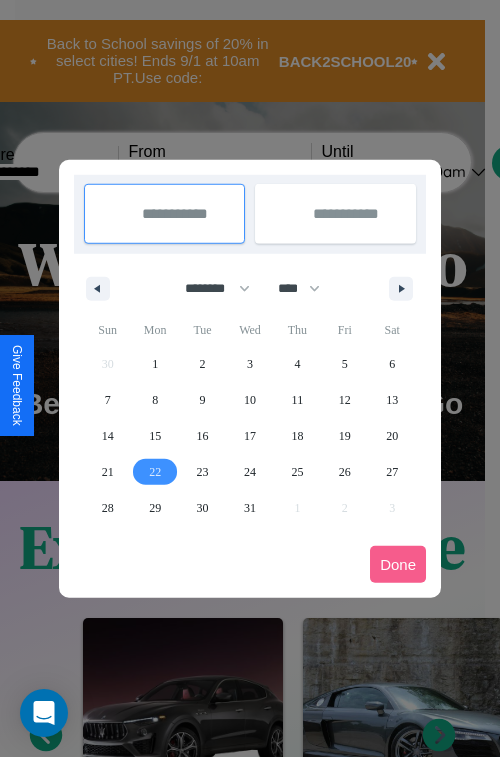click on "22" at bounding box center [155, 472] 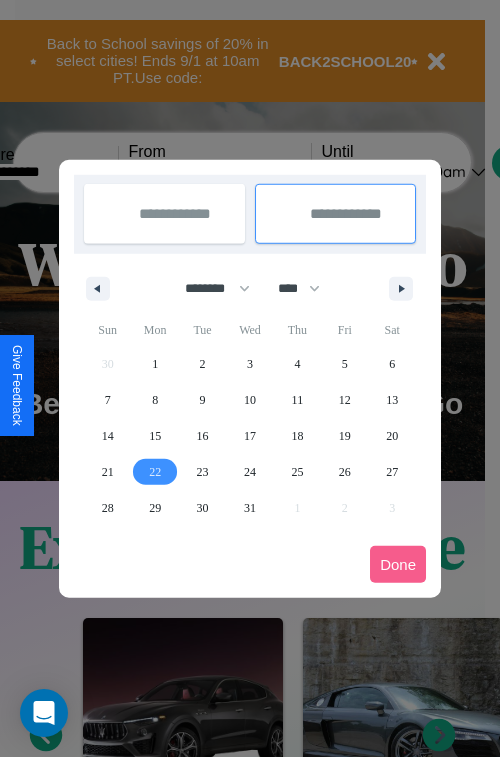 type on "**********" 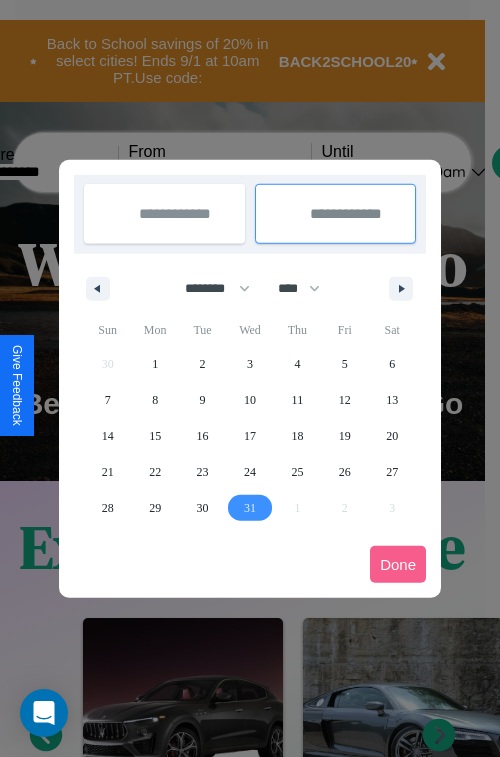 click on "31" at bounding box center (250, 508) 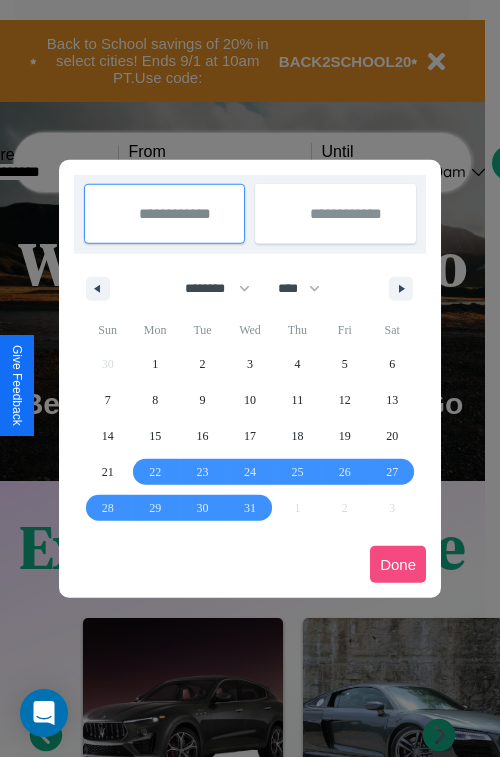 click on "Done" at bounding box center [398, 564] 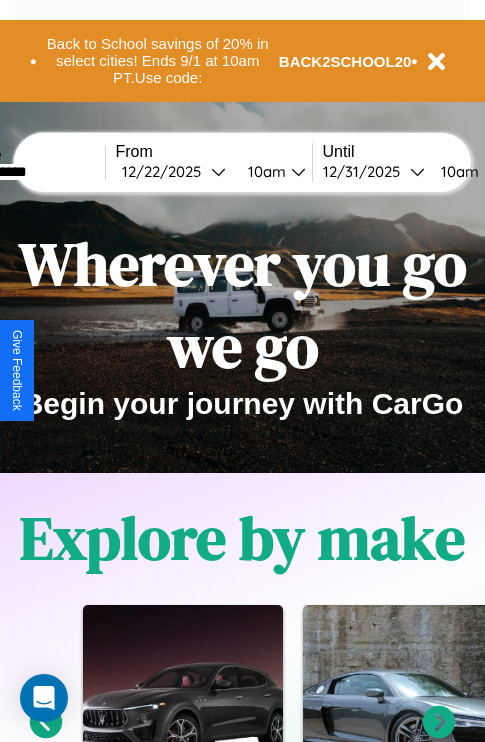 scroll, scrollTop: 0, scrollLeft: 81, axis: horizontal 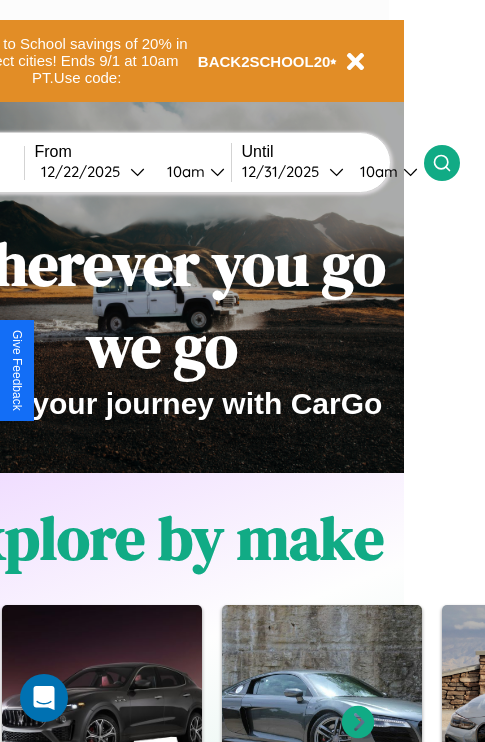 click 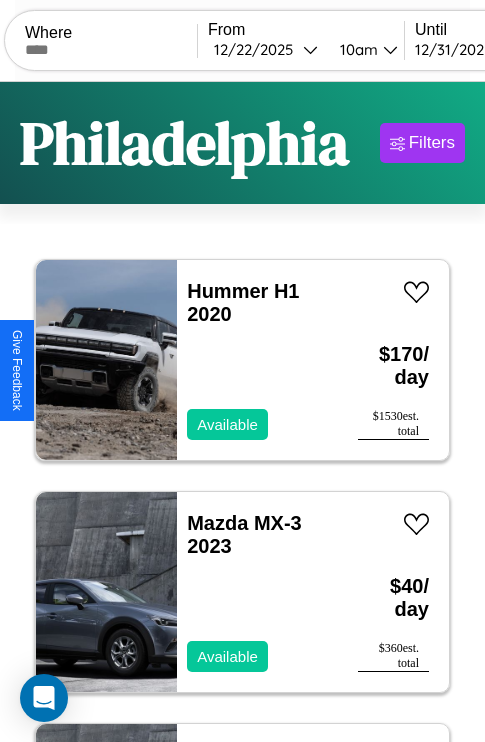 scroll, scrollTop: 79, scrollLeft: 0, axis: vertical 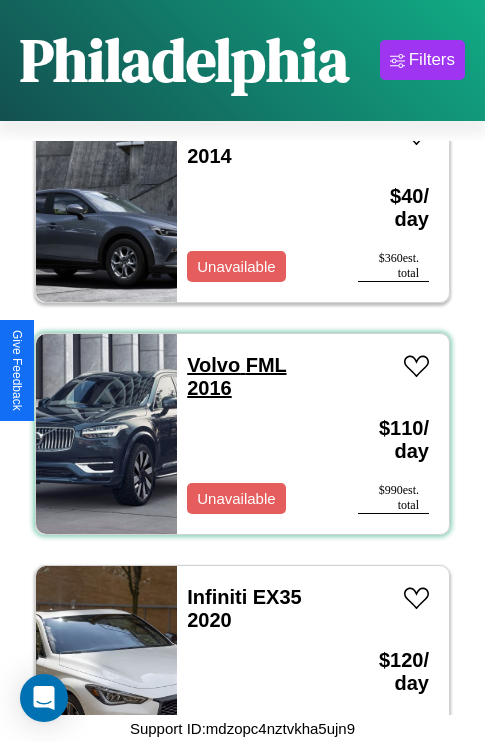 click on "Volvo   FML   2016" at bounding box center [236, 376] 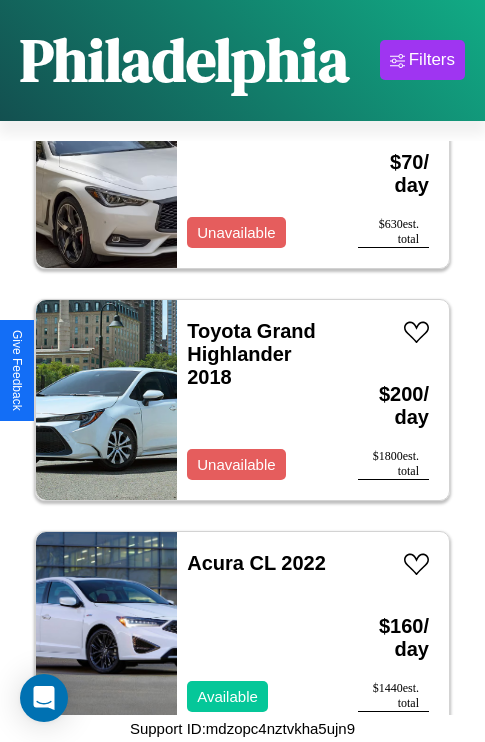 scroll, scrollTop: 6107, scrollLeft: 0, axis: vertical 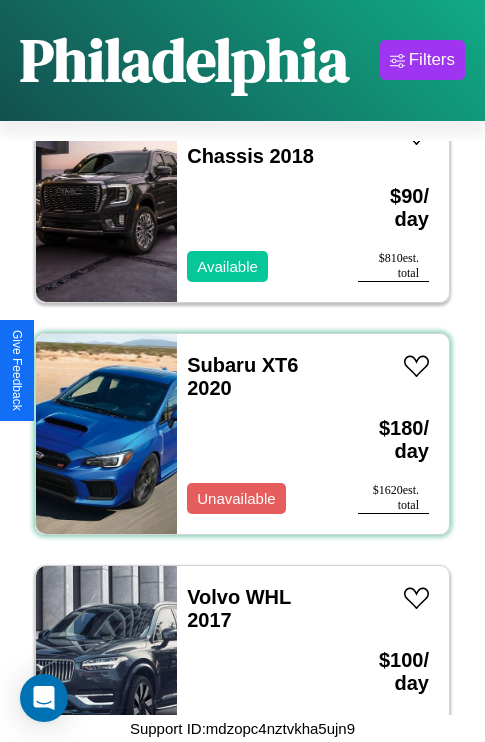 click on "Subaru   XT6   2020 Unavailable" at bounding box center (257, 434) 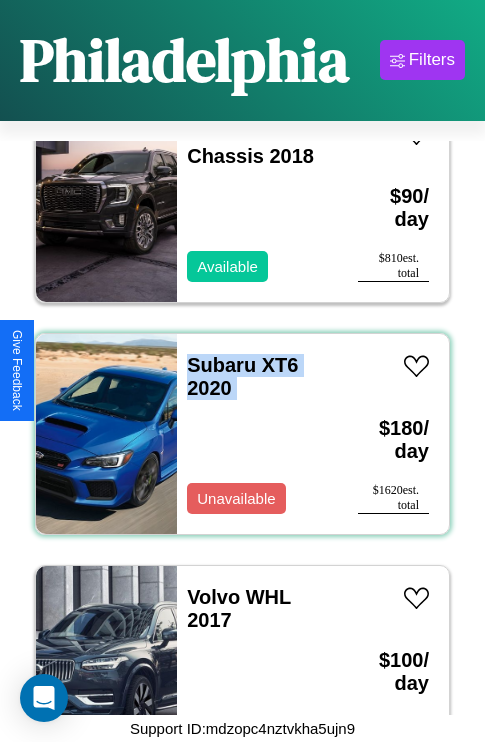 click on "Subaru   XT6   2020 Unavailable" at bounding box center [257, 434] 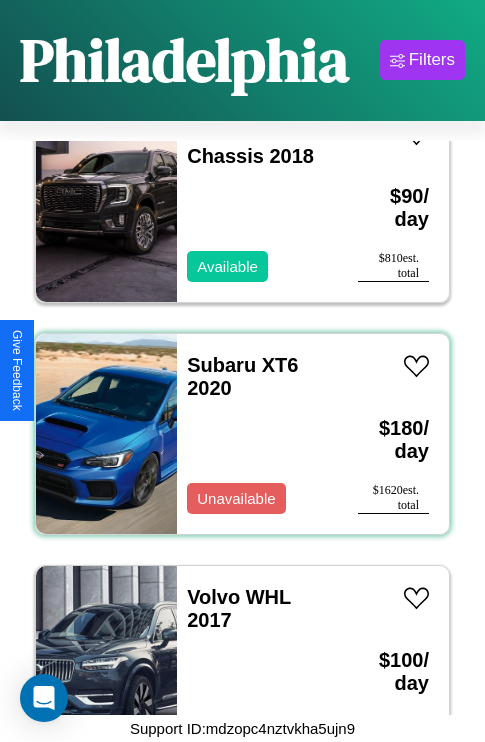 click on "Subaru   XT6   2020 Unavailable" at bounding box center [257, 434] 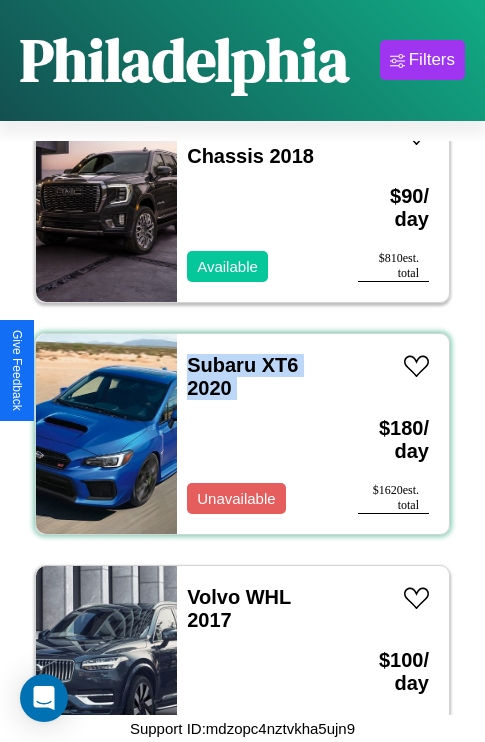 click on "Subaru   XT6   2020 Unavailable" at bounding box center [257, 434] 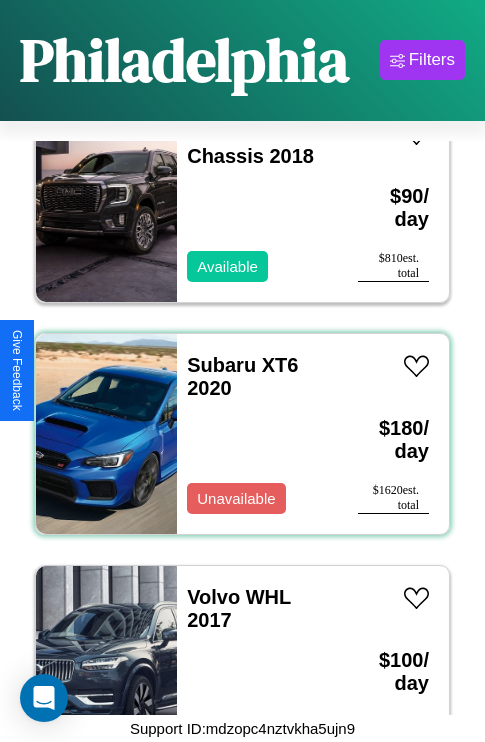 click on "Subaru   XT6   2020 Unavailable" at bounding box center (257, 434) 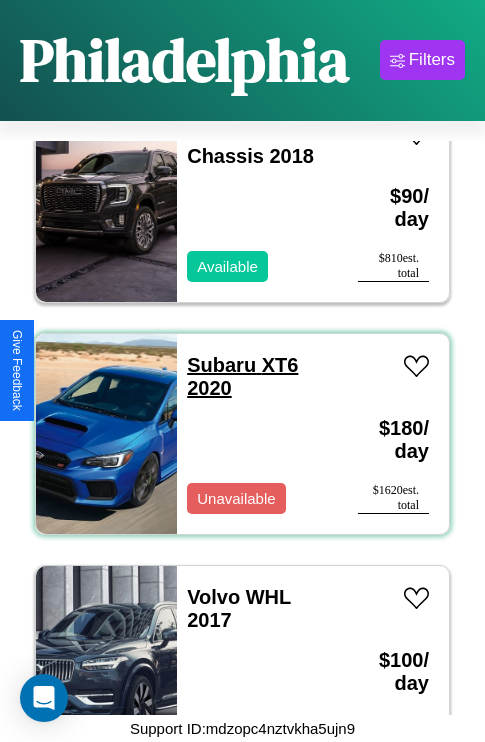 click on "Subaru   XT6   2020" at bounding box center (242, 376) 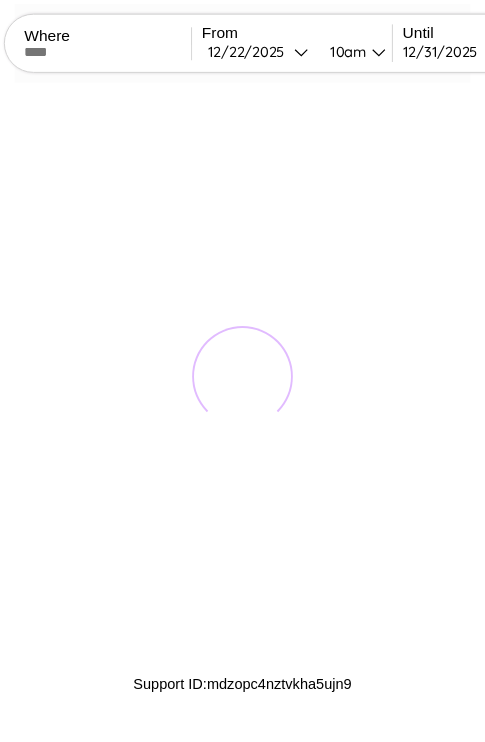 scroll, scrollTop: 0, scrollLeft: 0, axis: both 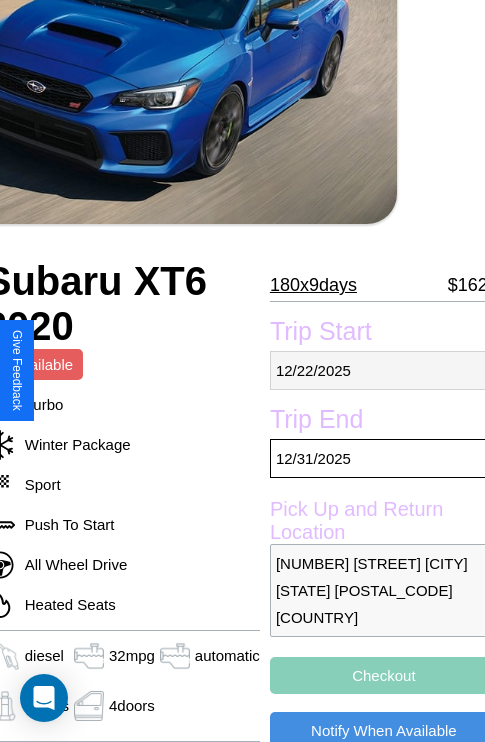 click on "[DATE]" at bounding box center (384, 370) 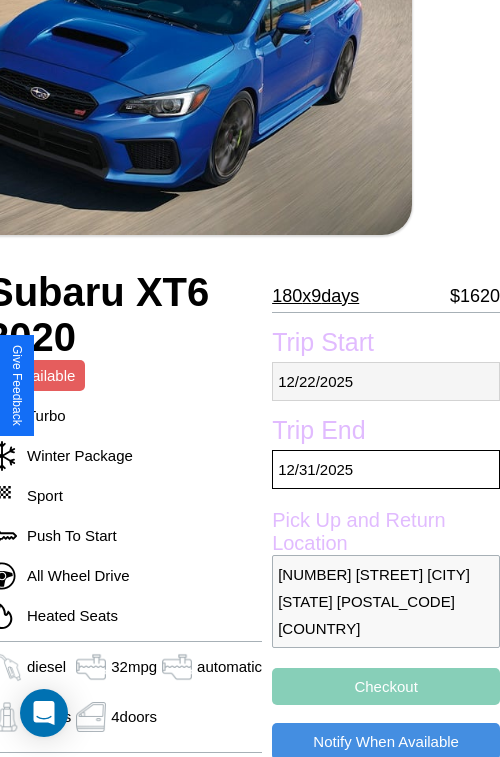 select on "*" 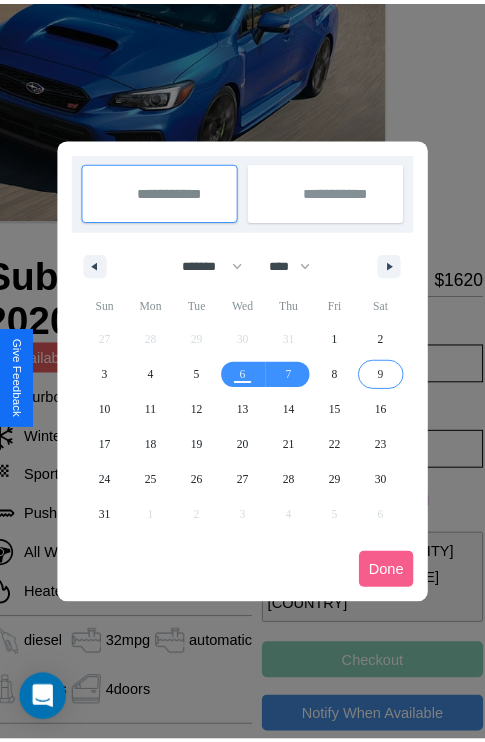 scroll, scrollTop: 0, scrollLeft: 88, axis: horizontal 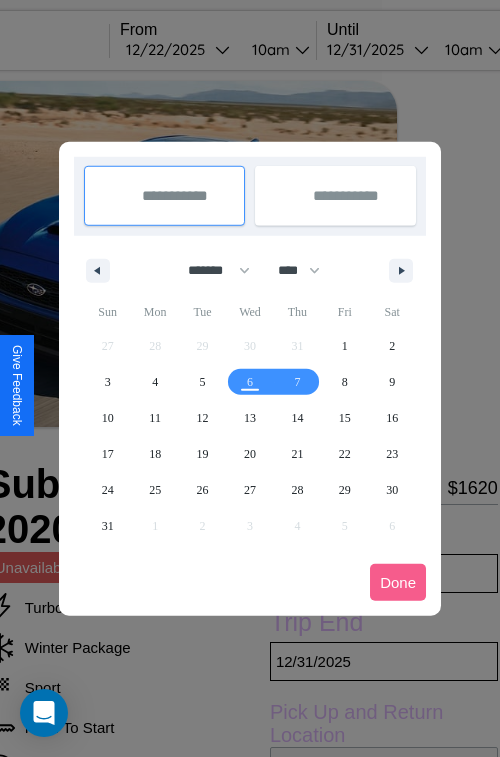 click at bounding box center (250, 378) 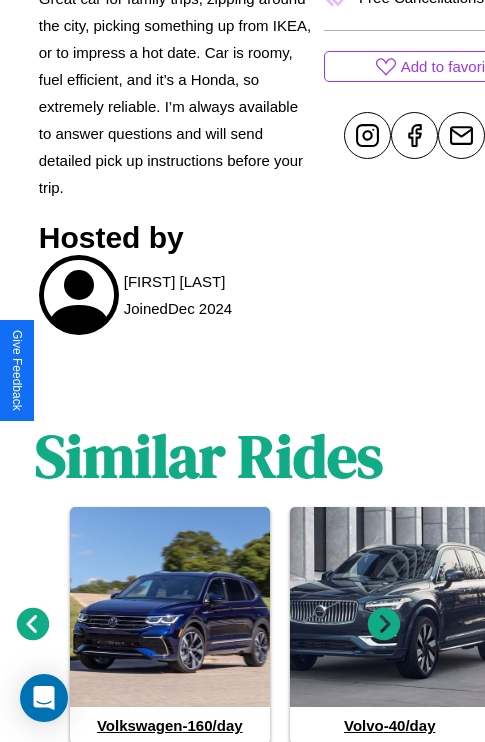 scroll, scrollTop: 1078, scrollLeft: 30, axis: both 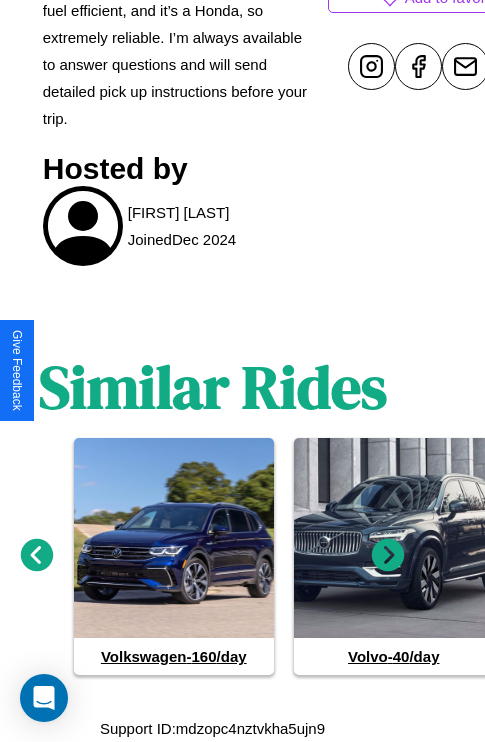 click 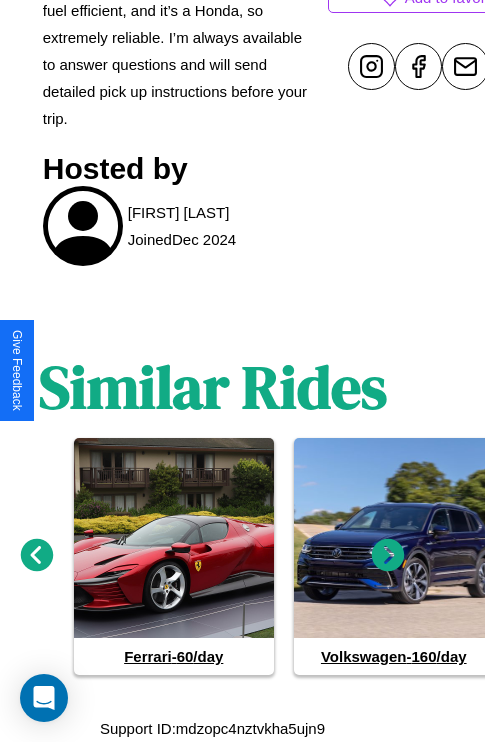 click 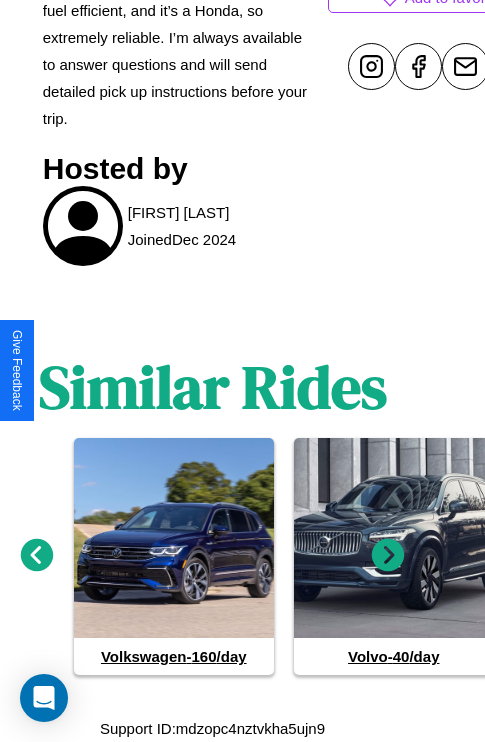 click 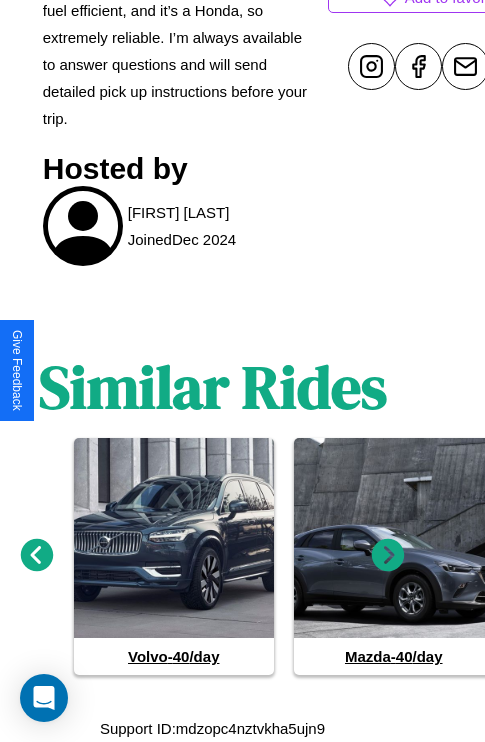 click 